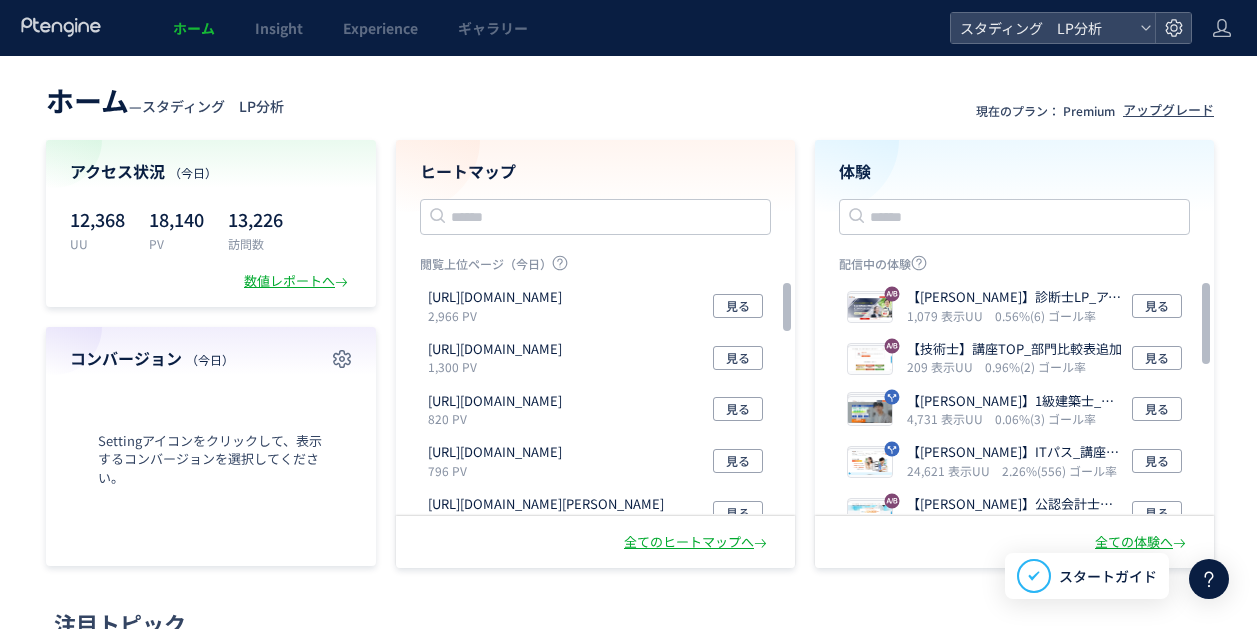 scroll, scrollTop: 0, scrollLeft: 0, axis: both 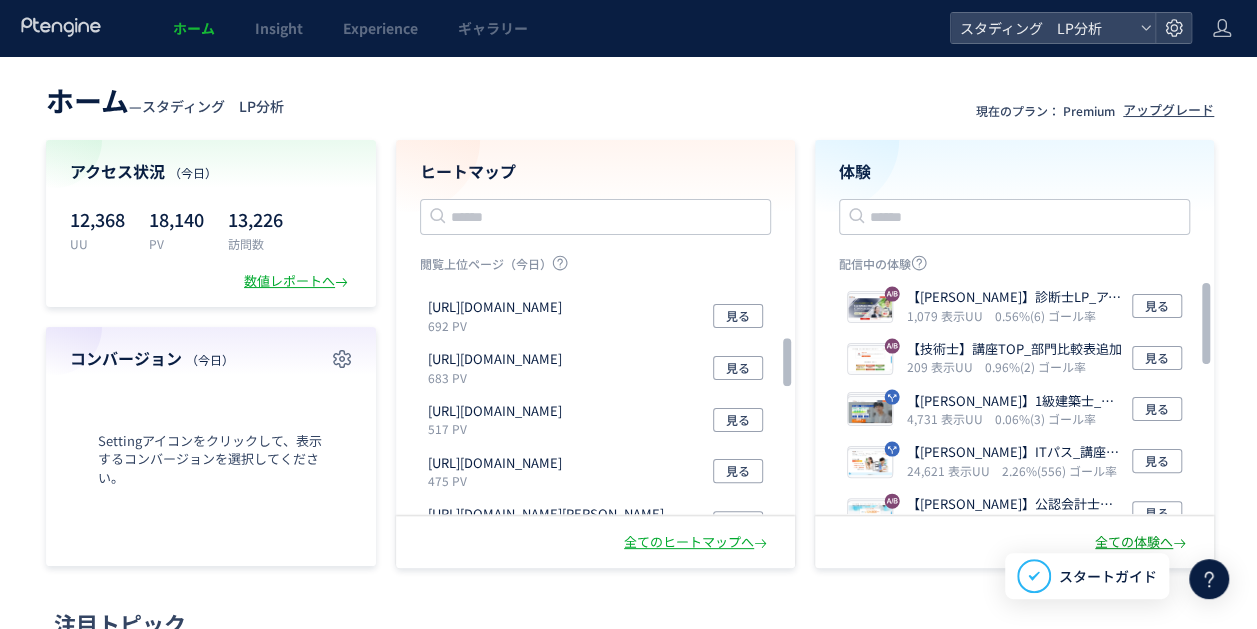 click on "全ての体験へ" at bounding box center [1142, 542] 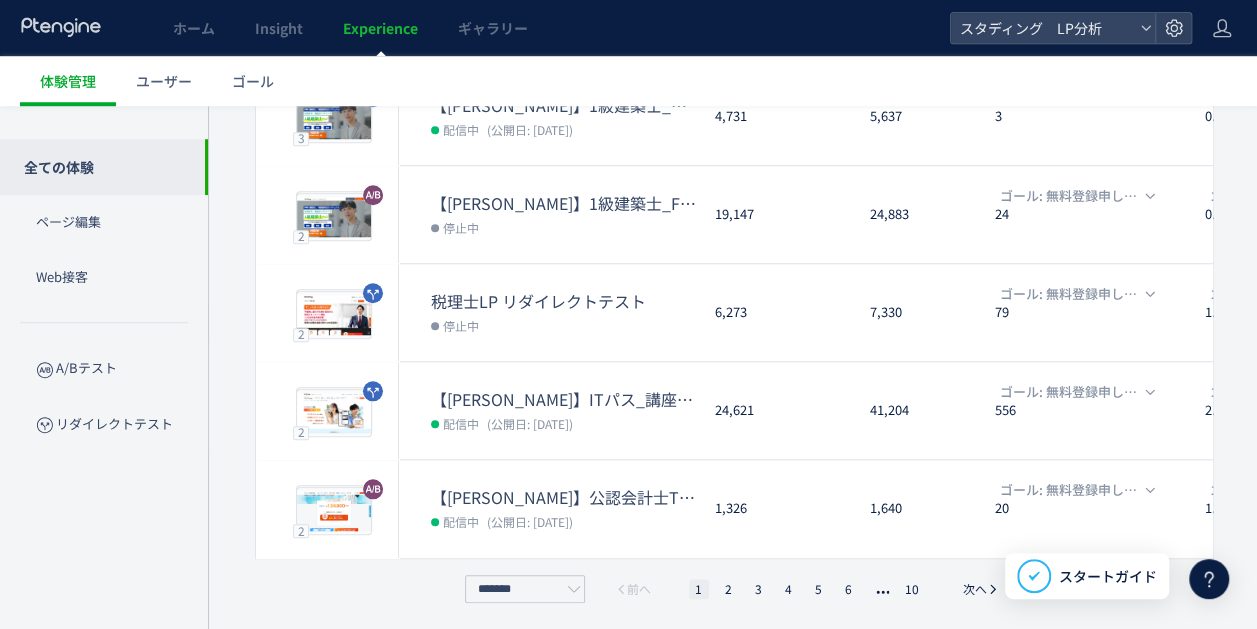 scroll, scrollTop: 750, scrollLeft: 0, axis: vertical 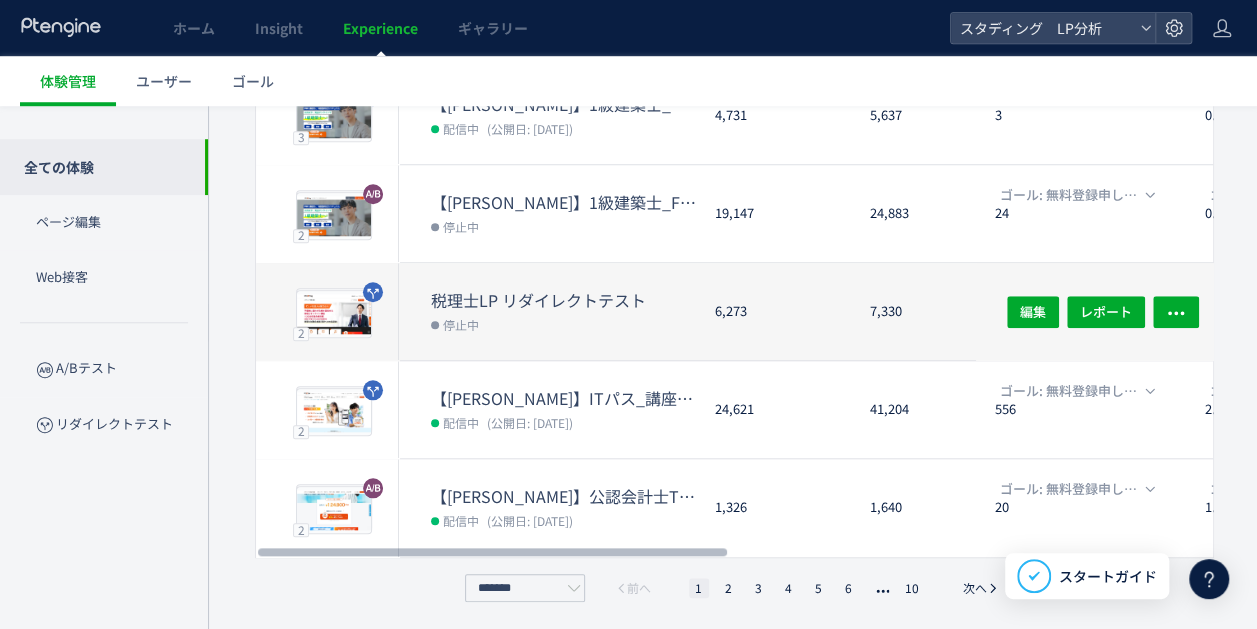 click on "税理士LP リダイレクトテスト" at bounding box center [565, 300] 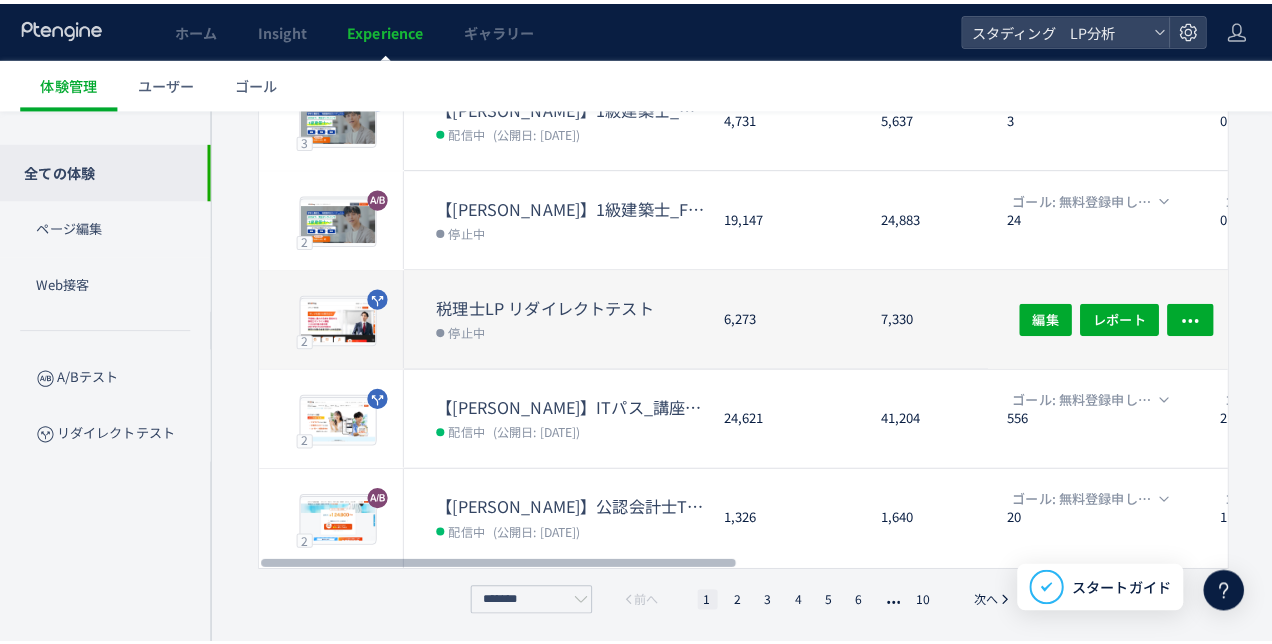 scroll, scrollTop: 735, scrollLeft: 0, axis: vertical 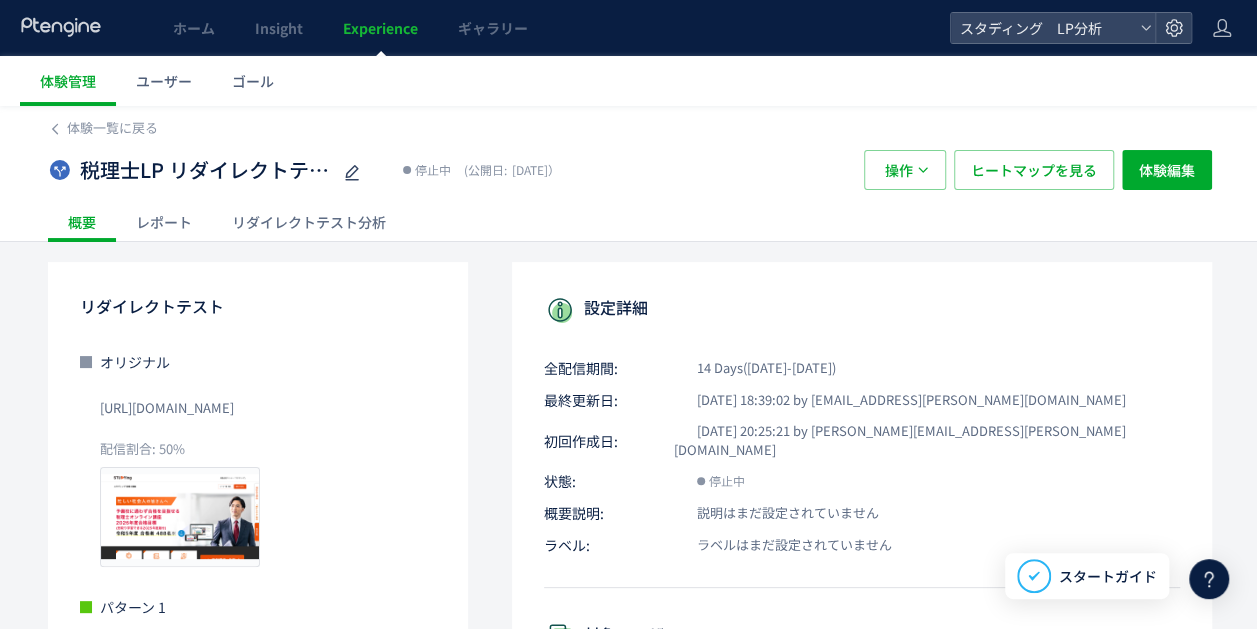 click on "レポート" 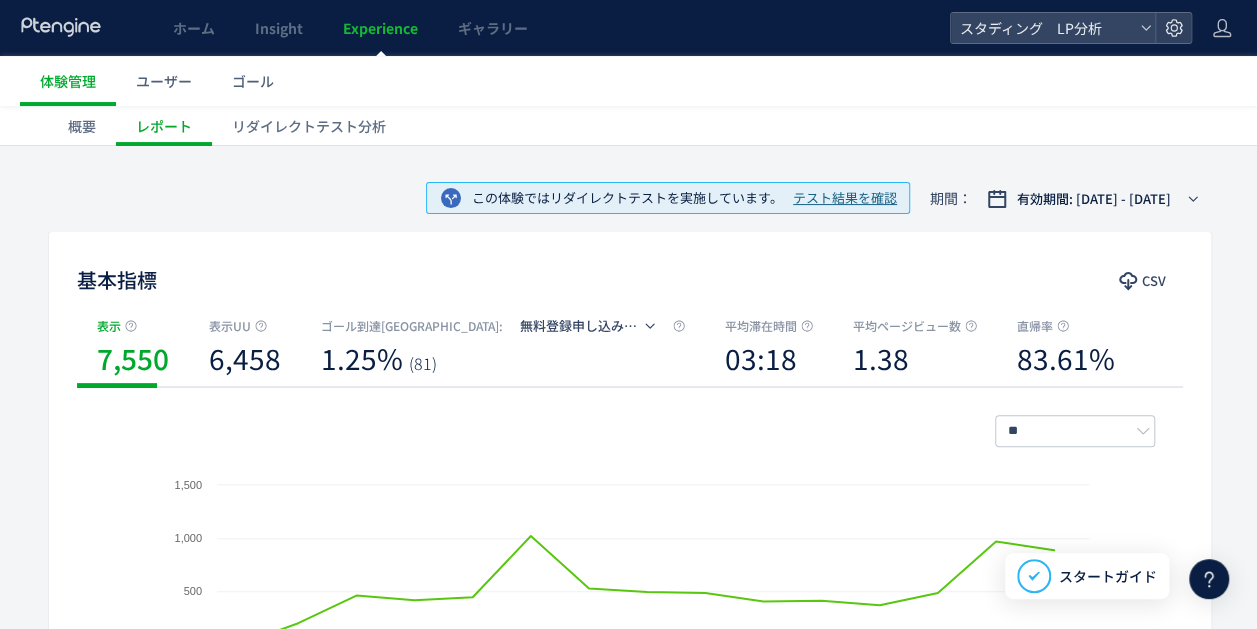 scroll, scrollTop: 76, scrollLeft: 0, axis: vertical 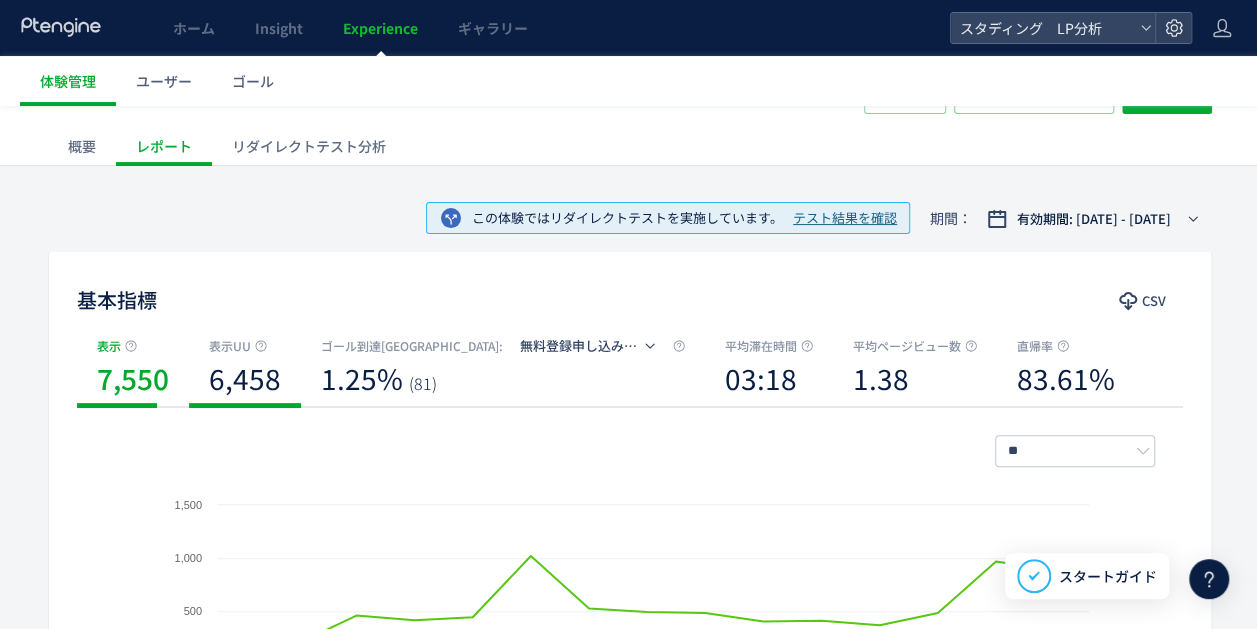 click on "6,458" at bounding box center (245, 378) 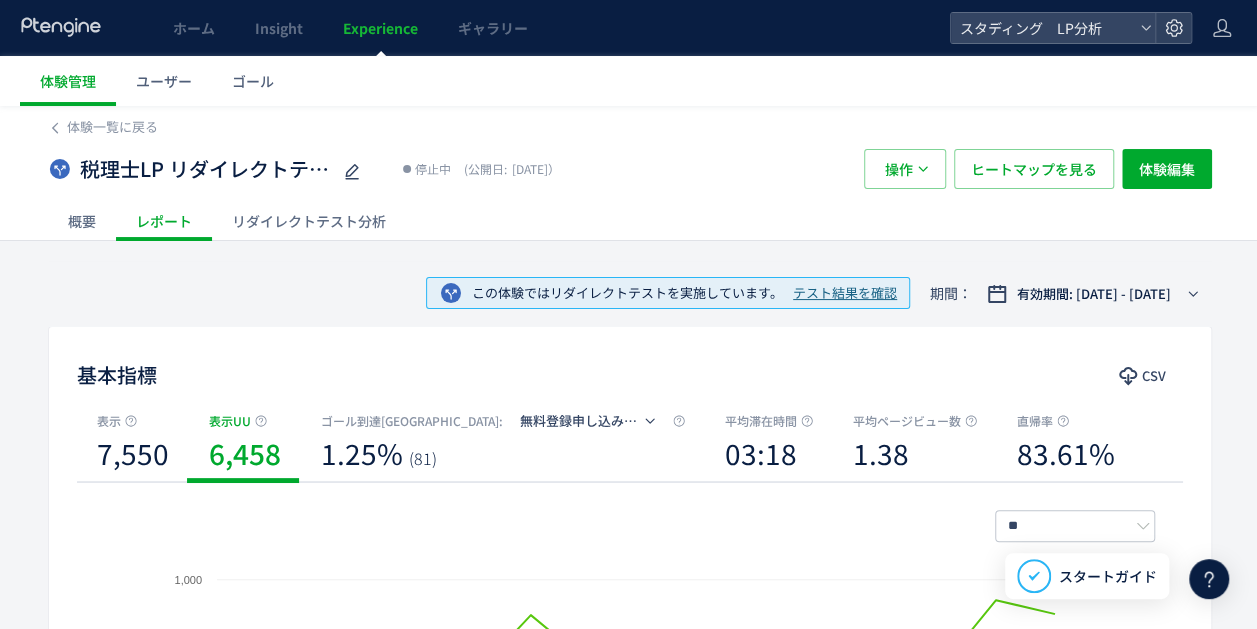 scroll, scrollTop: 0, scrollLeft: 0, axis: both 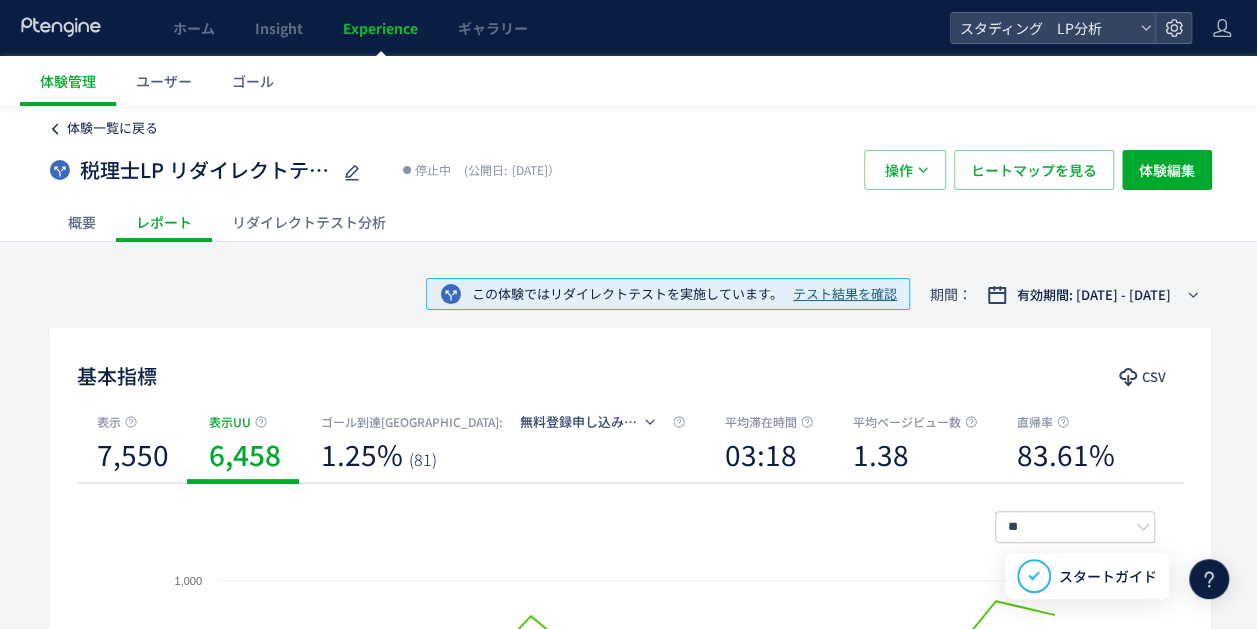 click on "体験一覧に戻る" 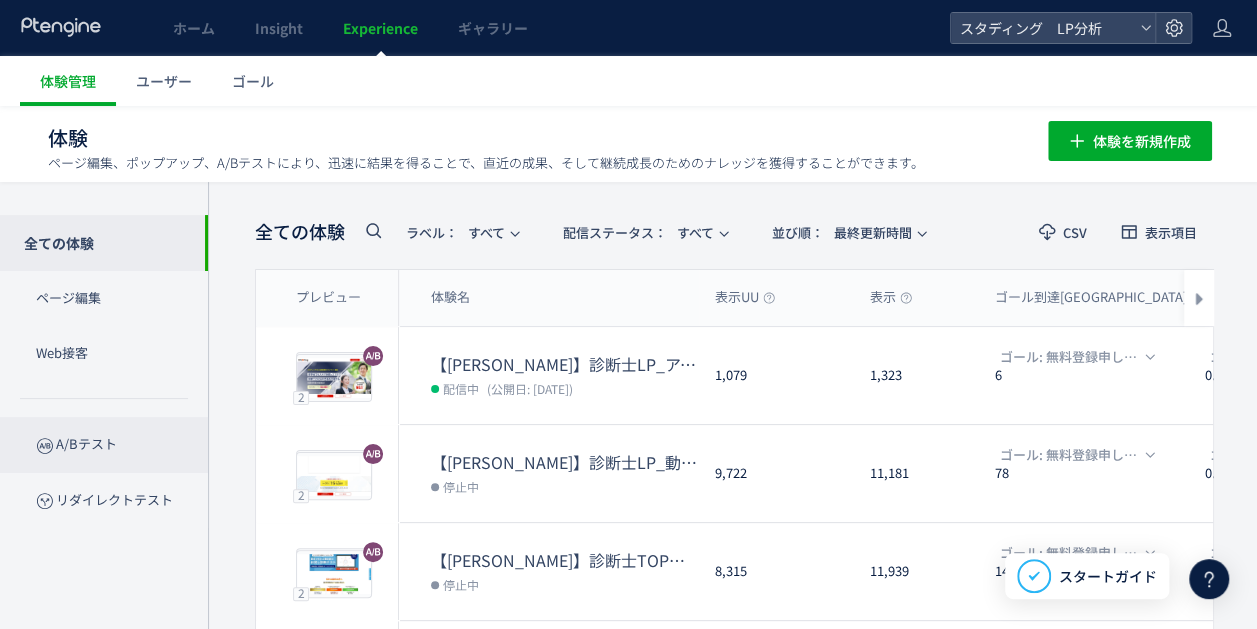 click on "A/Bテスト" at bounding box center (104, 444) 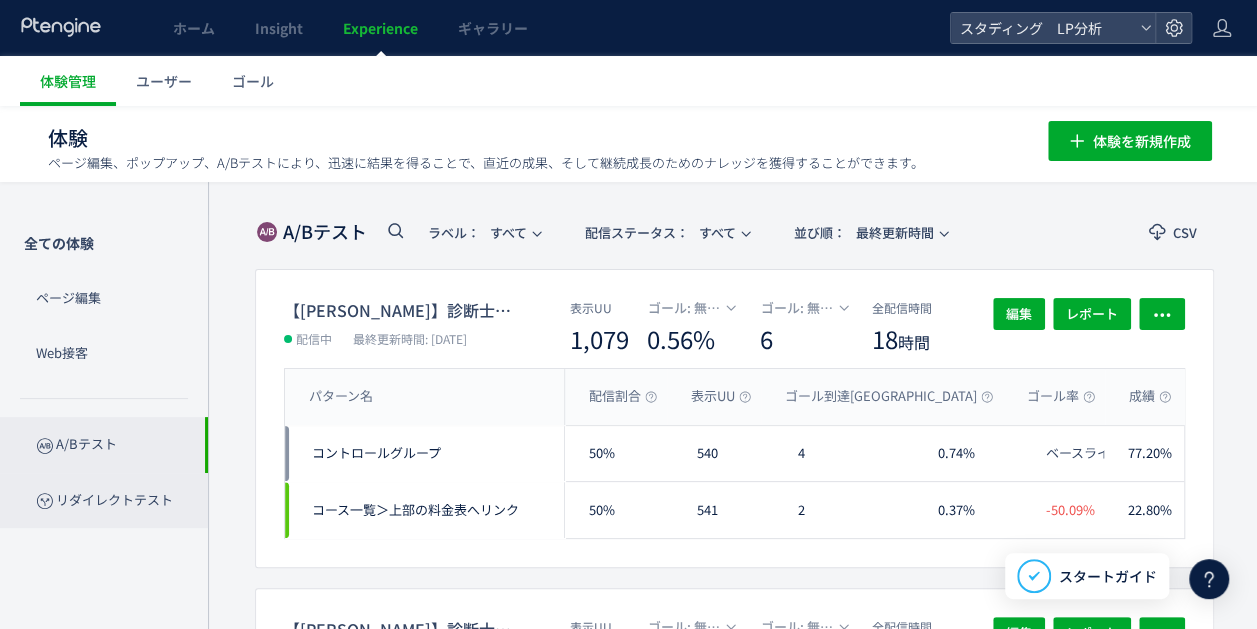 click on "リダイレクトテスト" at bounding box center [104, 500] 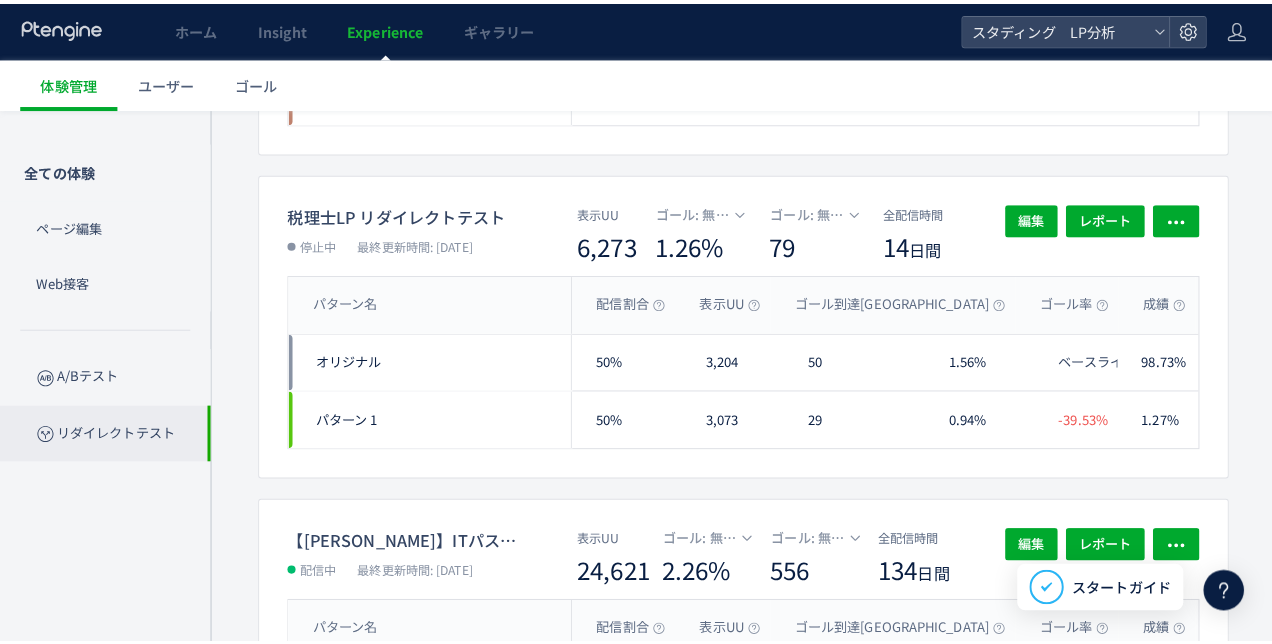scroll, scrollTop: 500, scrollLeft: 0, axis: vertical 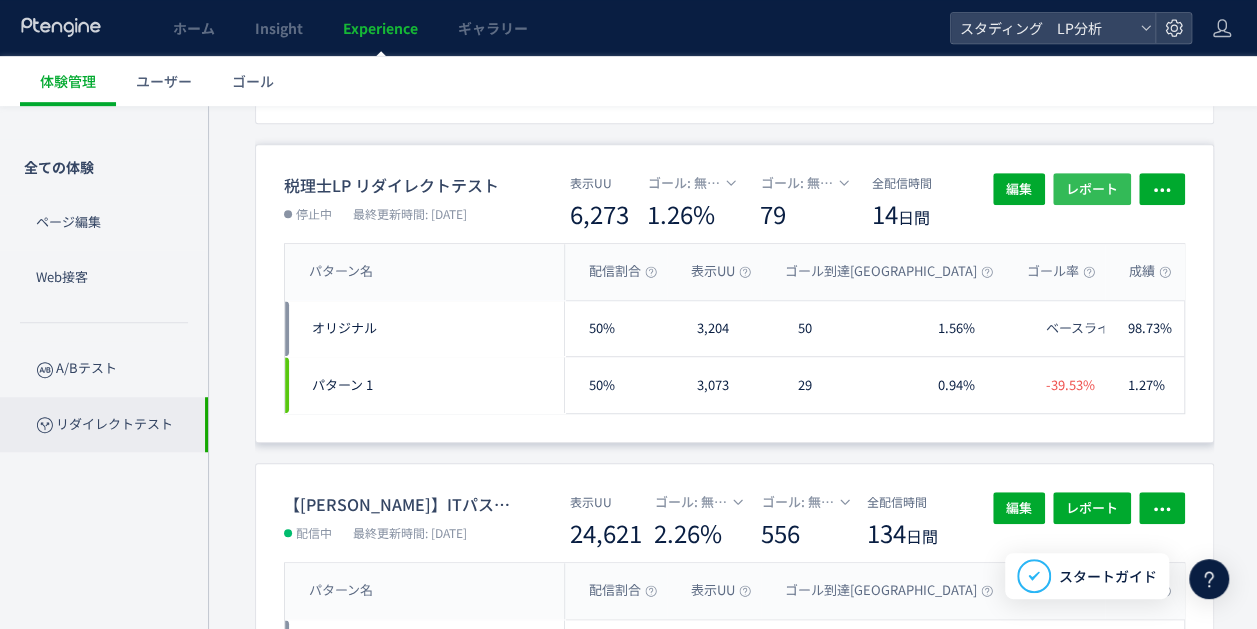 click on "レポート" at bounding box center [1092, 189] 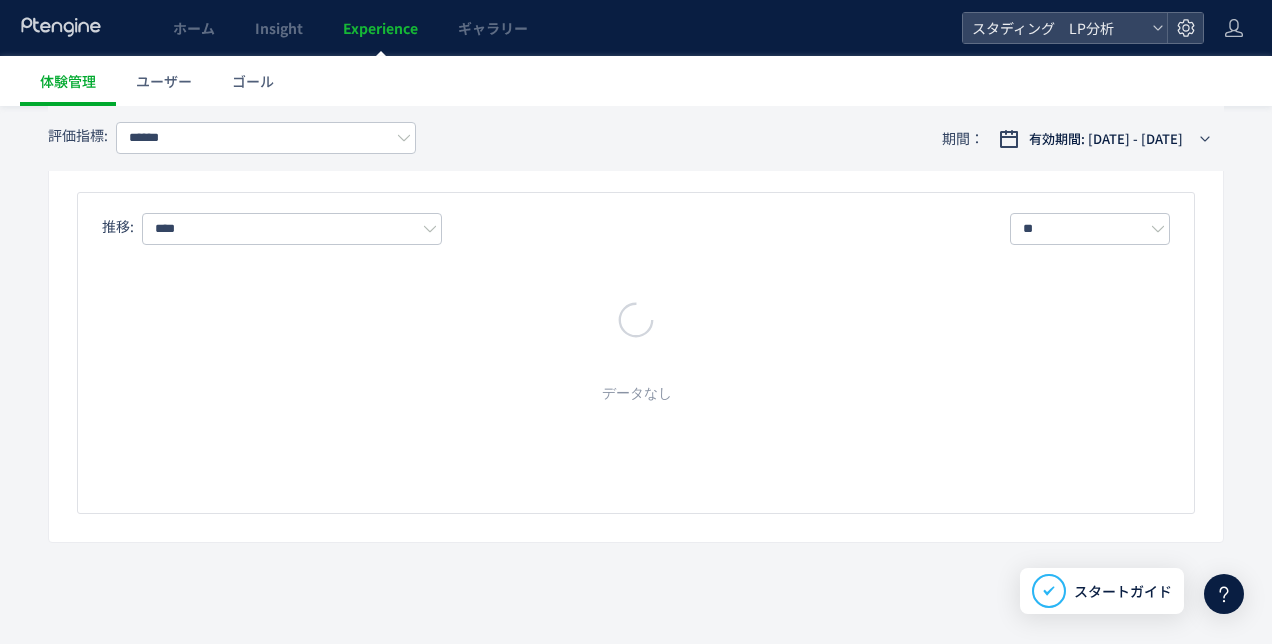 type on "**********" 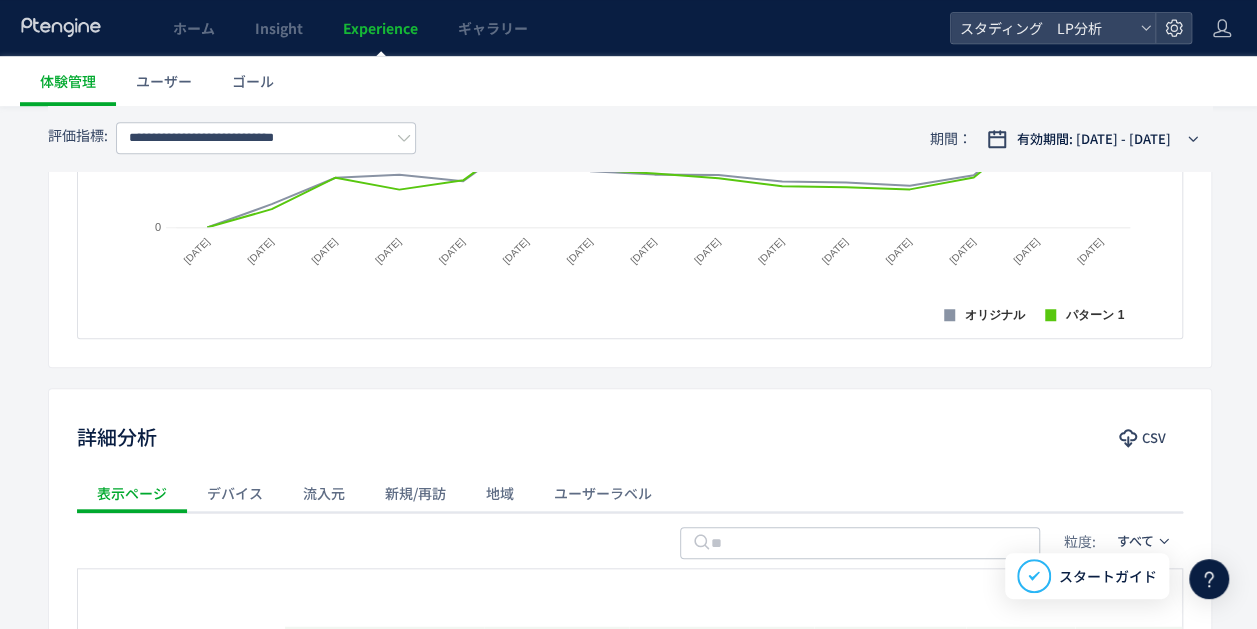 scroll, scrollTop: 66, scrollLeft: 0, axis: vertical 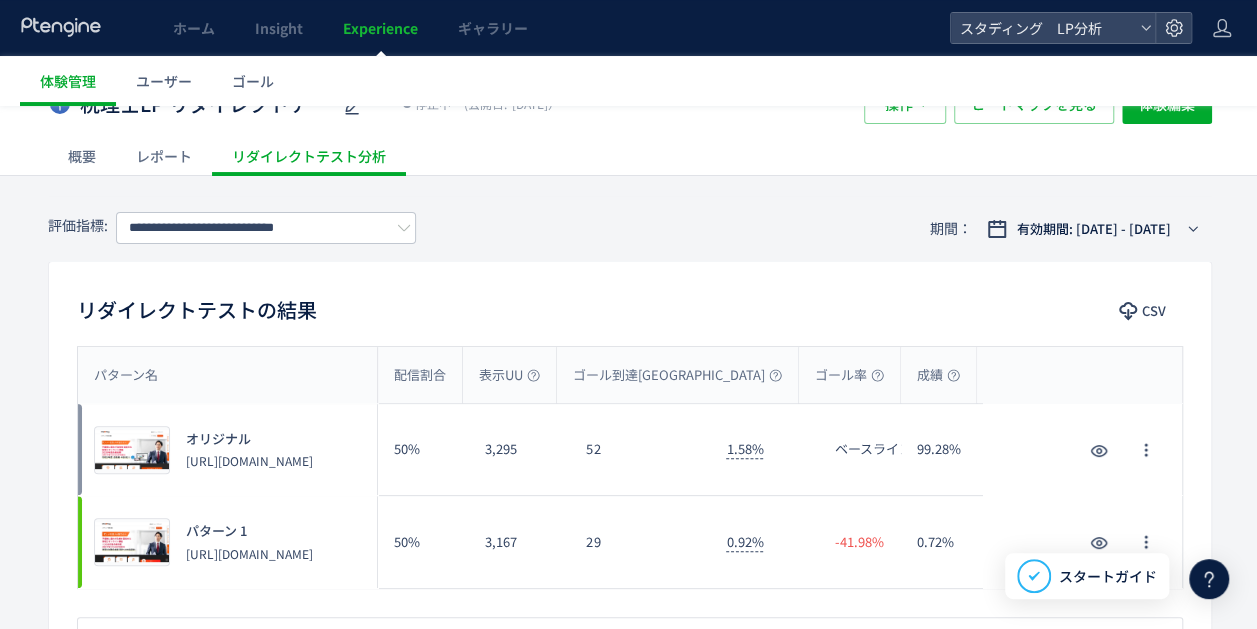 drag, startPoint x: 263, startPoint y: 469, endPoint x: 182, endPoint y: 455, distance: 82.20097 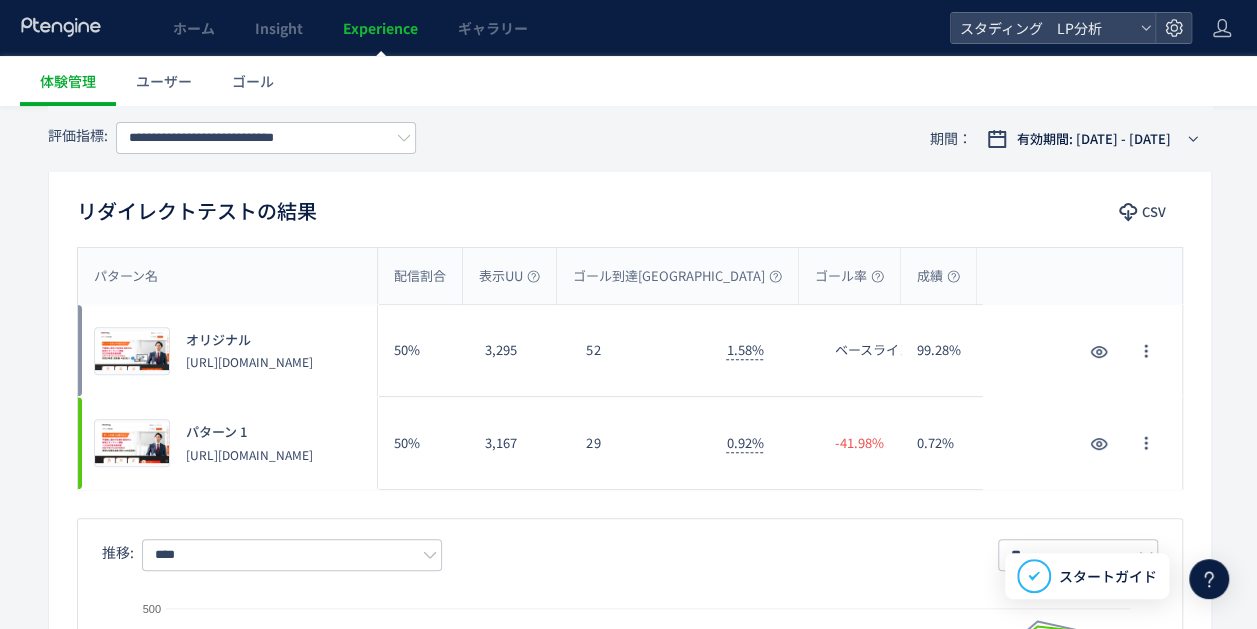scroll, scrollTop: 166, scrollLeft: 0, axis: vertical 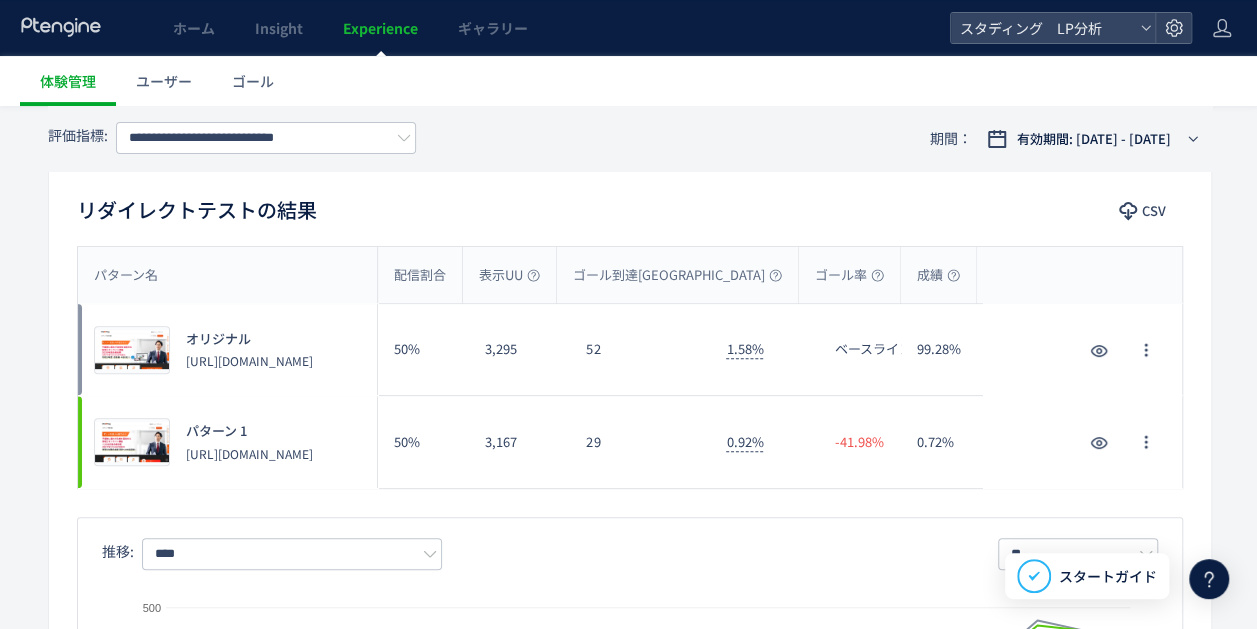 click on "リダイレクトテストの結果 CSV" at bounding box center (630, 212) 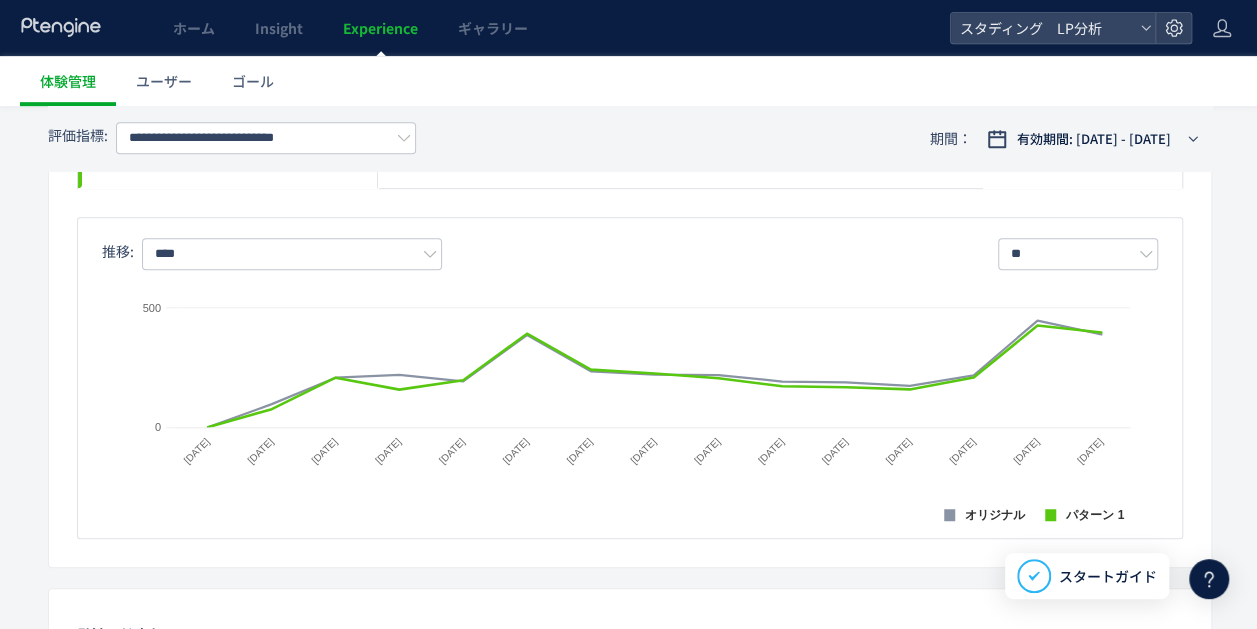 scroll, scrollTop: 0, scrollLeft: 0, axis: both 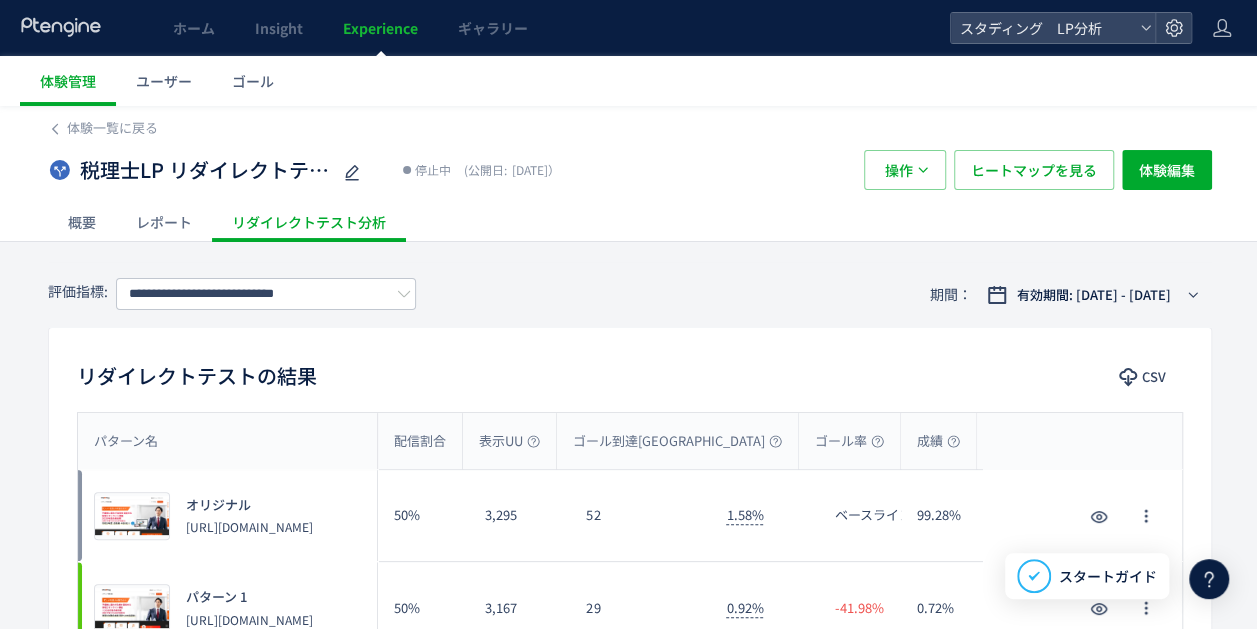 click 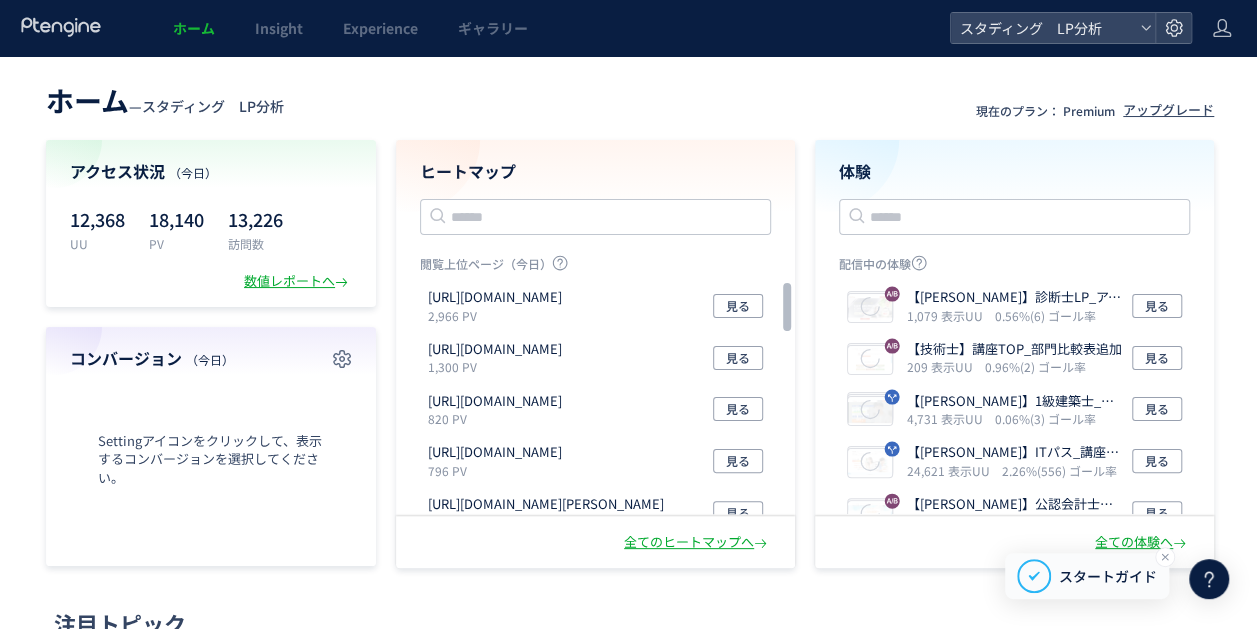 click on "スタートガイド" at bounding box center (1108, 576) 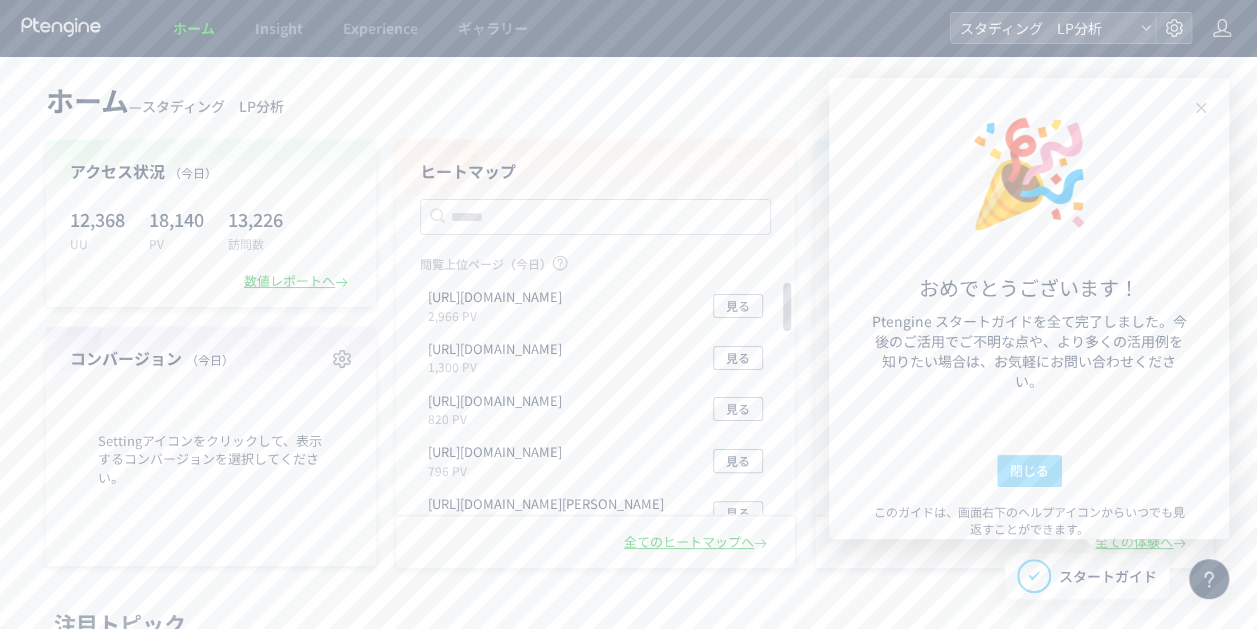 click on "閉じる" at bounding box center (1029, 471) 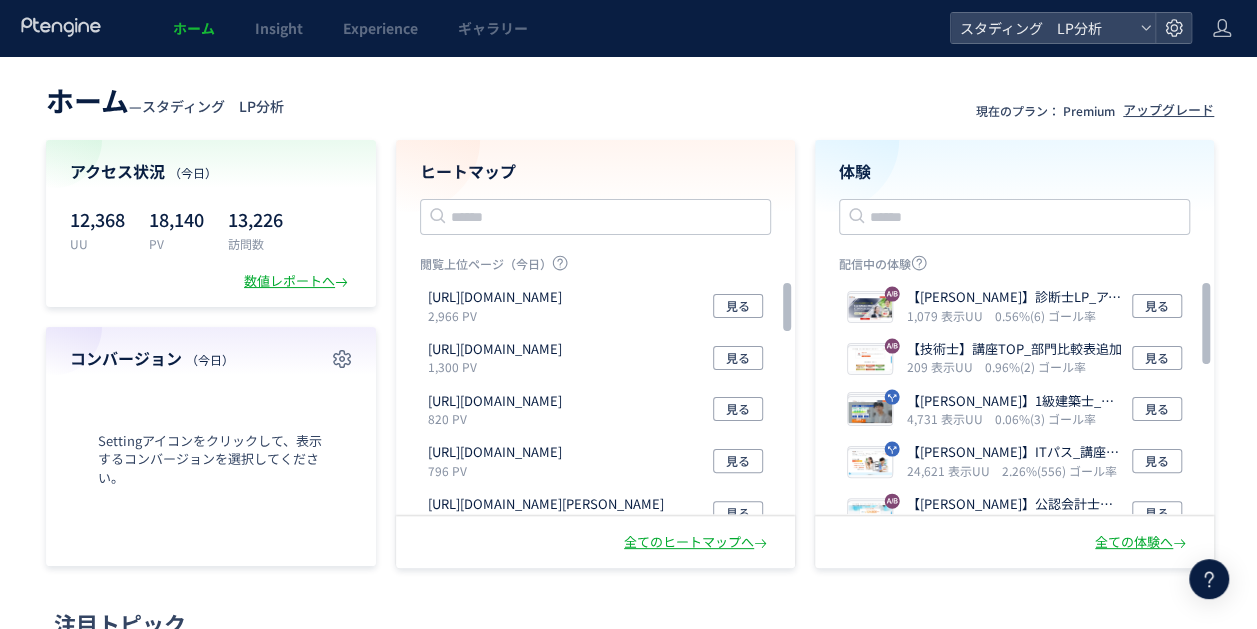 click at bounding box center (1209, 579) 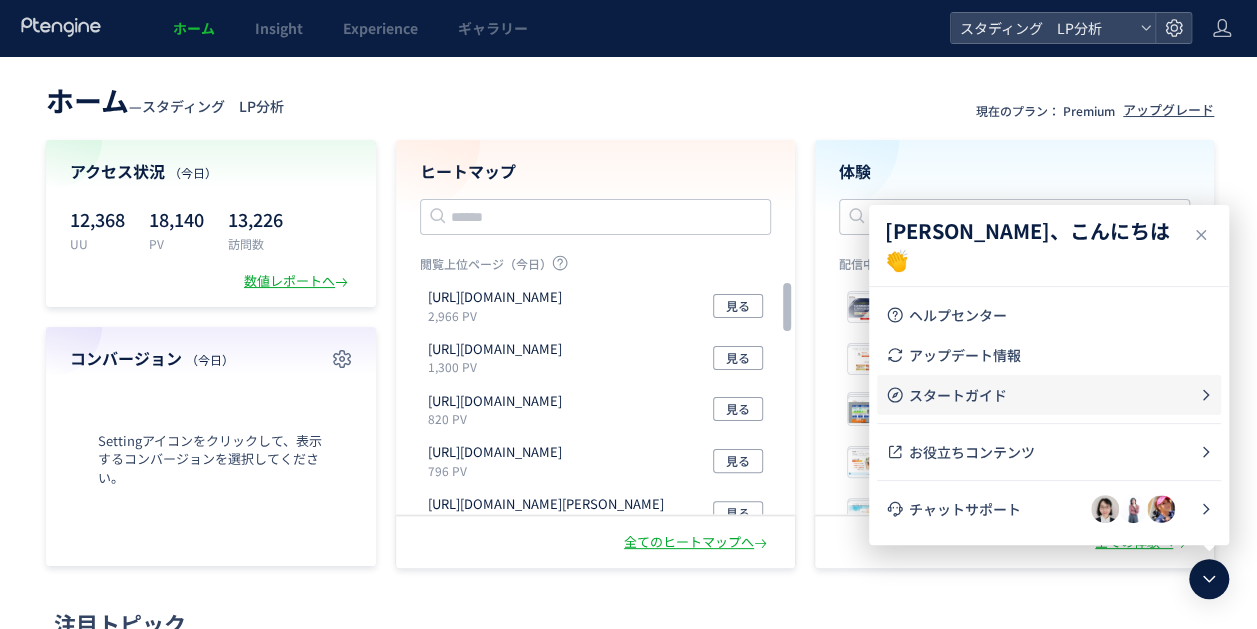 click 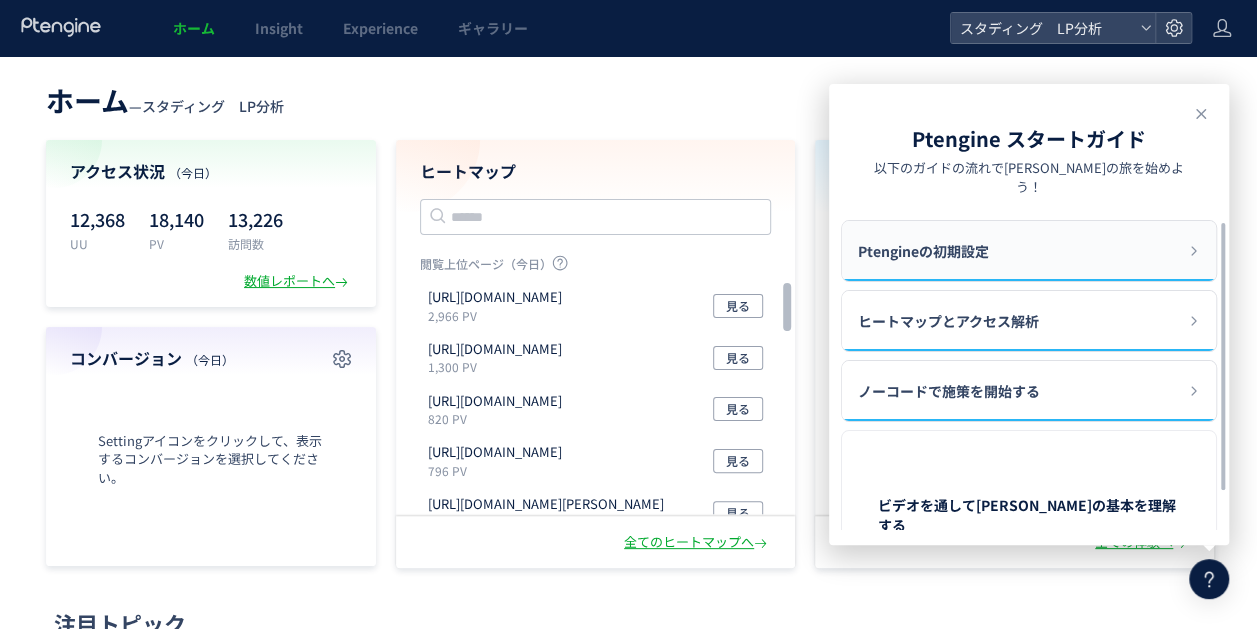 click on "Ptengineの初期設定" at bounding box center [1029, 251] 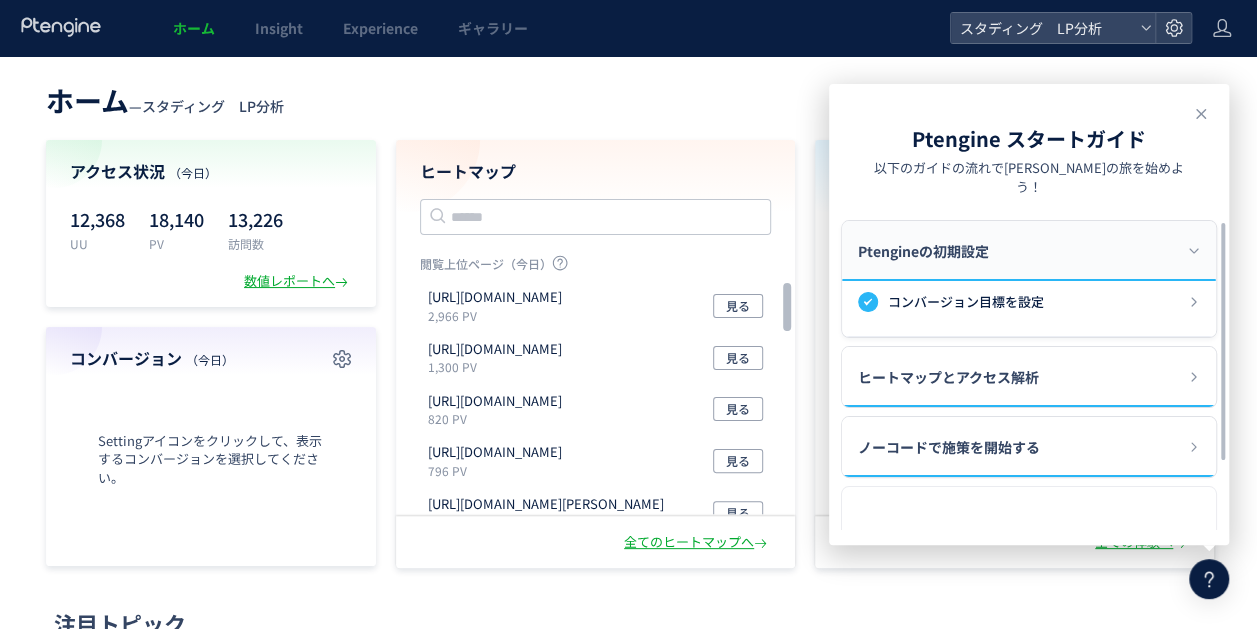 click on "Ptengineの初期設定" at bounding box center [1029, 251] 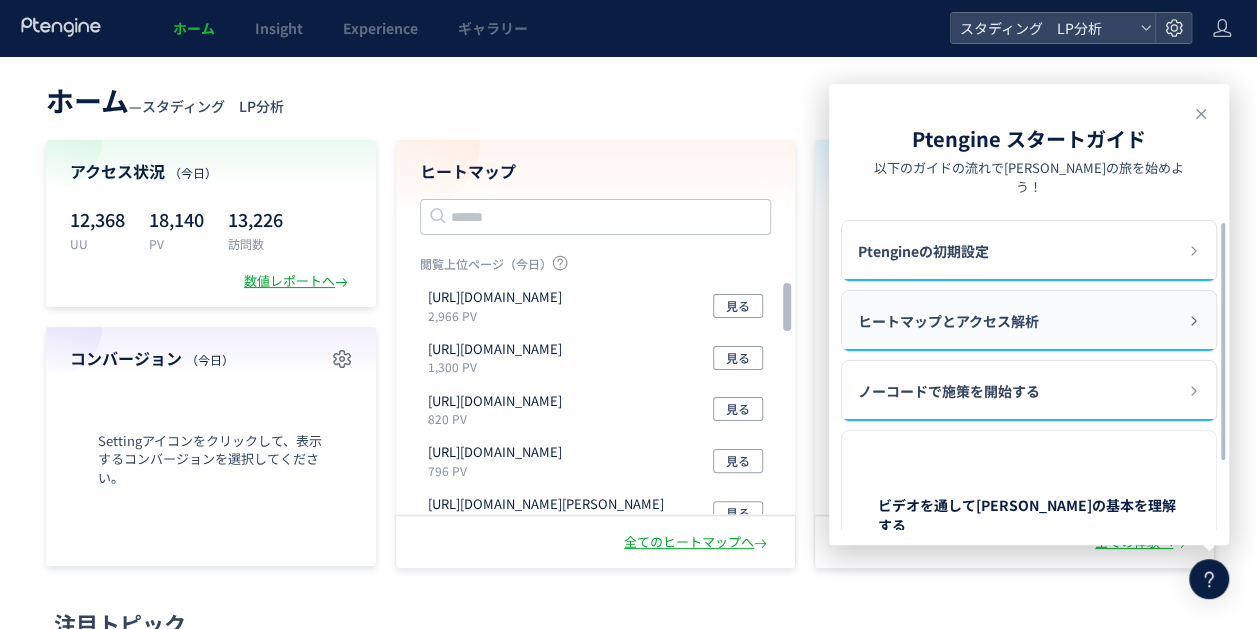 click 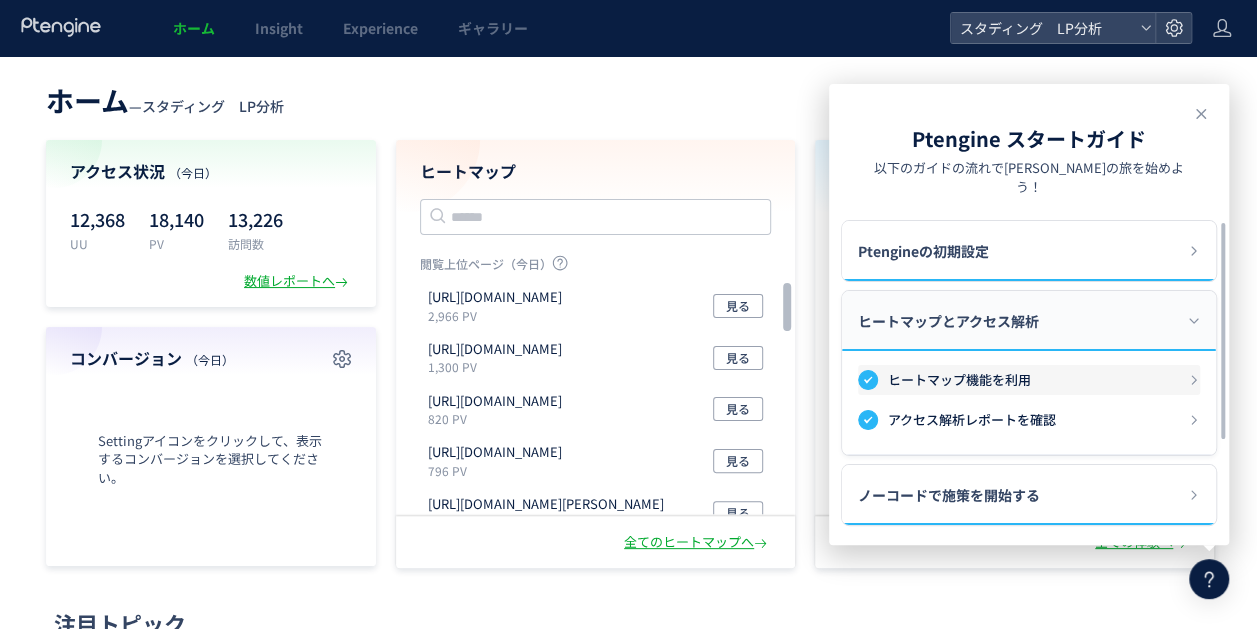 click on "1 ヒートマップ機能を利用" at bounding box center [1029, 380] 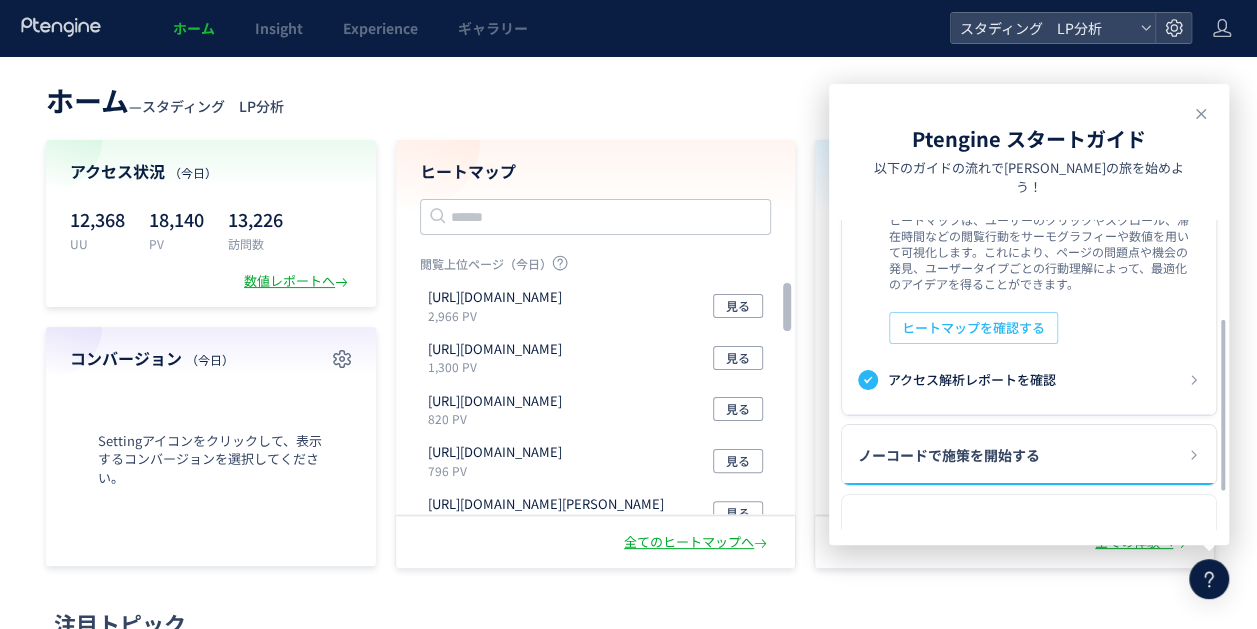 scroll, scrollTop: 200, scrollLeft: 0, axis: vertical 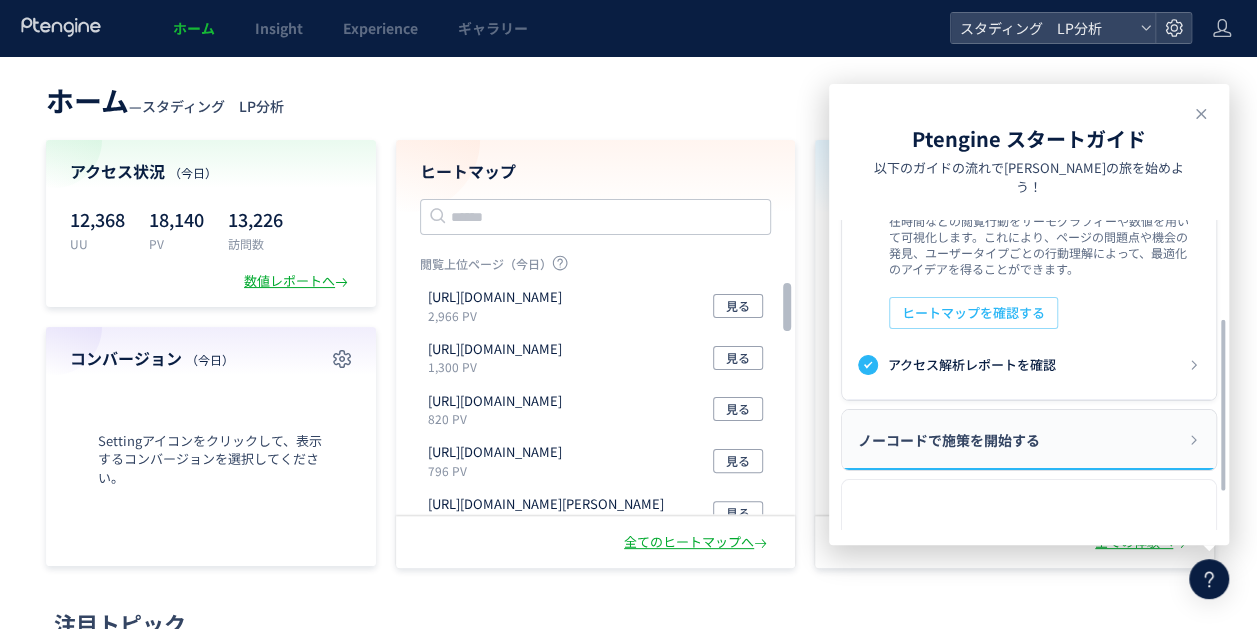 click on "ノーコードで施策を開始する" at bounding box center (1029, 440) 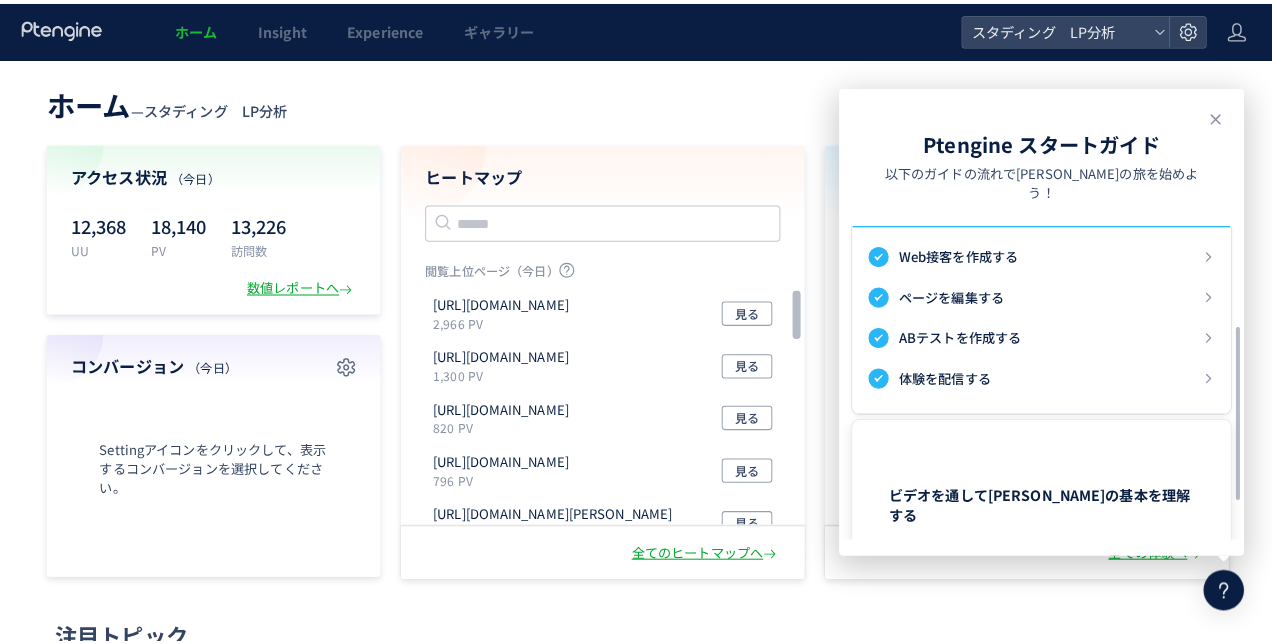scroll, scrollTop: 198, scrollLeft: 0, axis: vertical 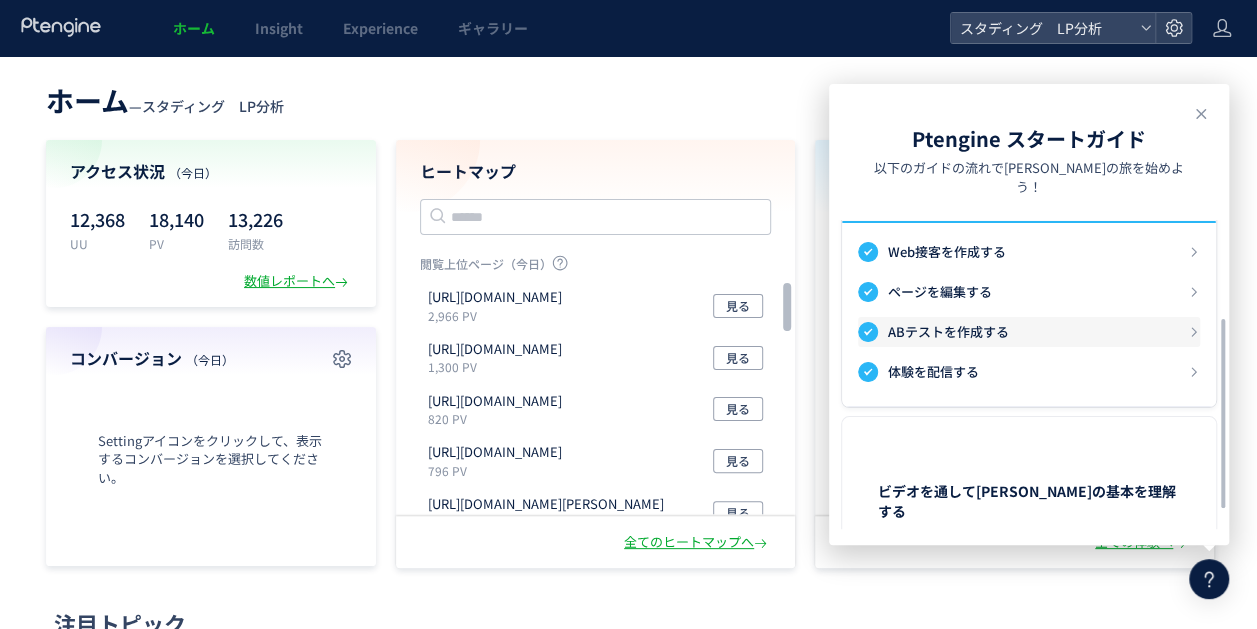 click on "3 ABテストを作成する" at bounding box center [1029, 332] 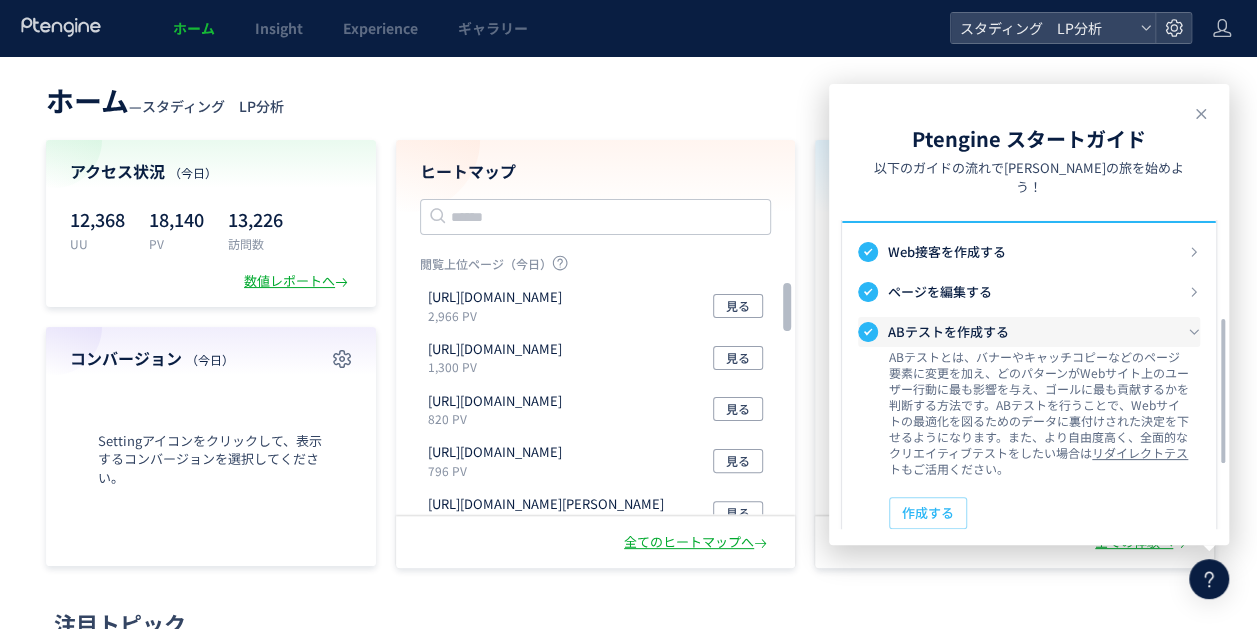 click on "ABテストを作成する" 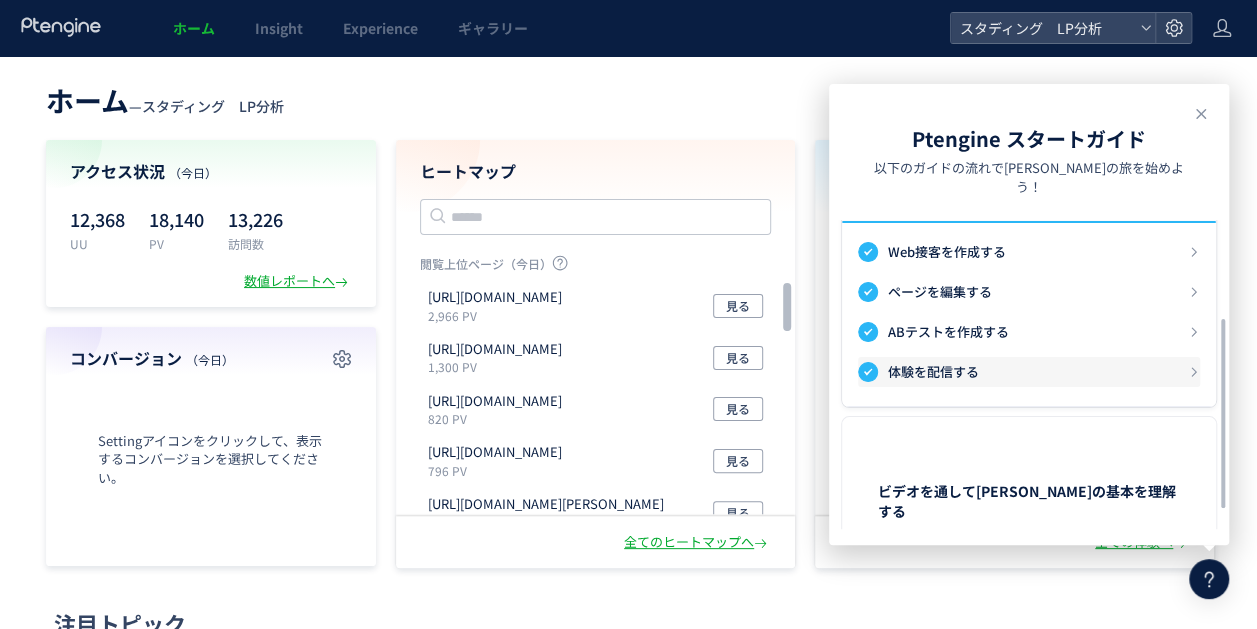 click on "体験を配信する" 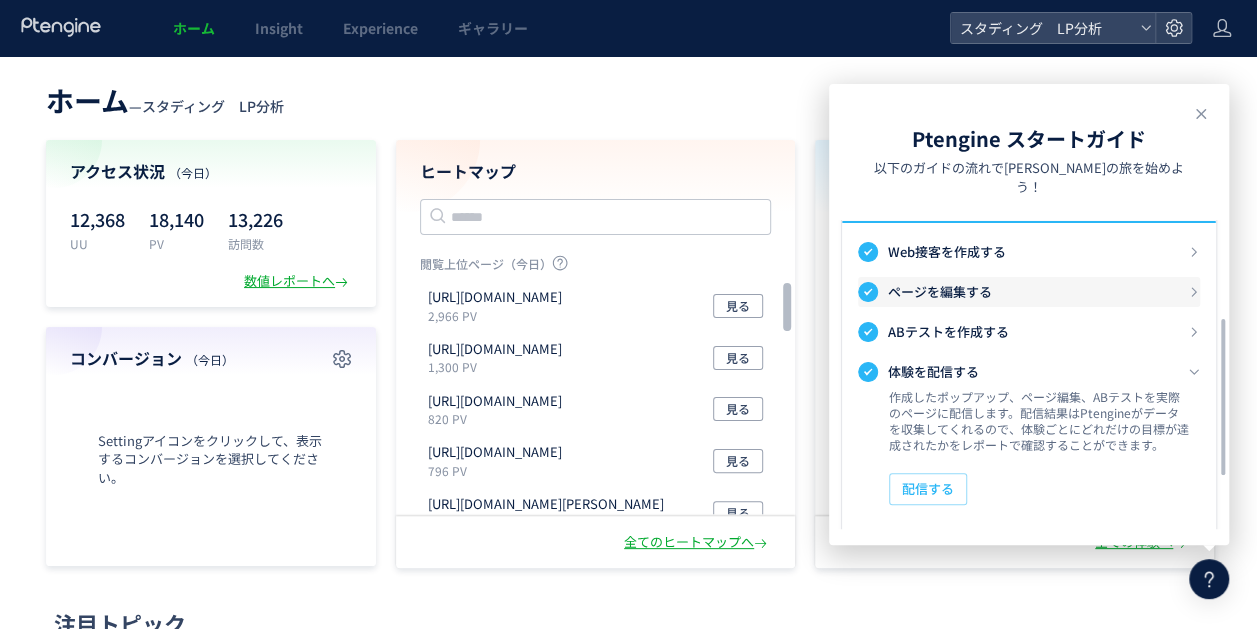 click on "ページを編集する" 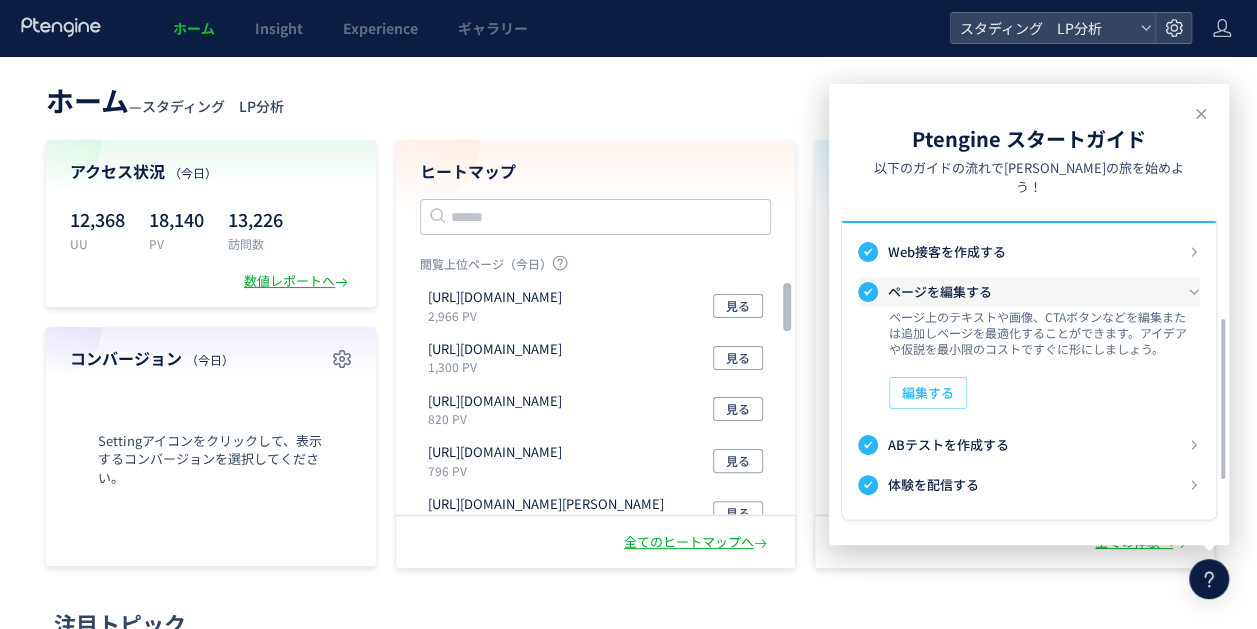 click on "ページを編集する" 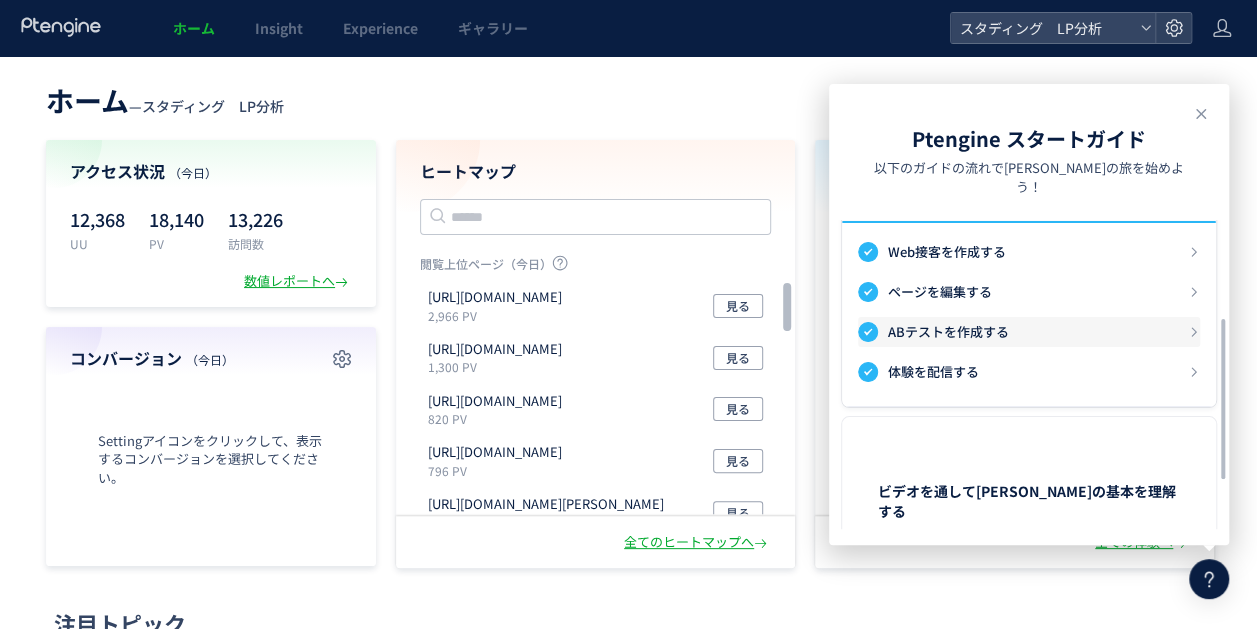 click on "ABテストを作成する" 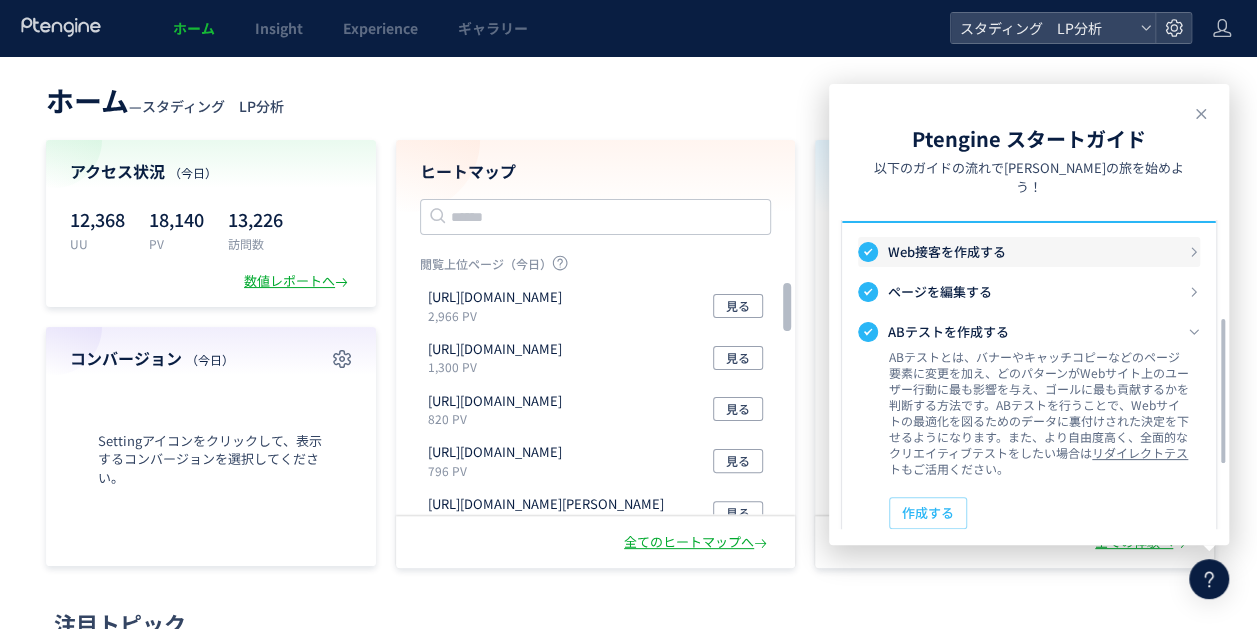 click on "Web接客を作成する" 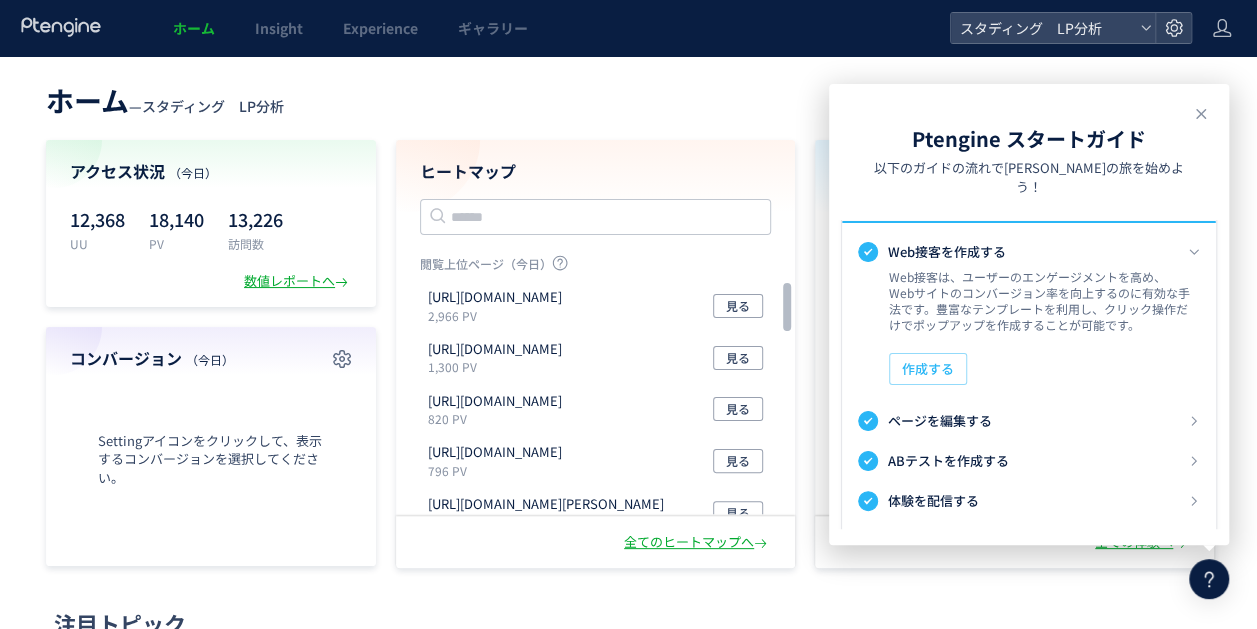 click on "Ptengine スタートガイド 以下のガイドの流れで[PERSON_NAME]の旅を始めよう！" 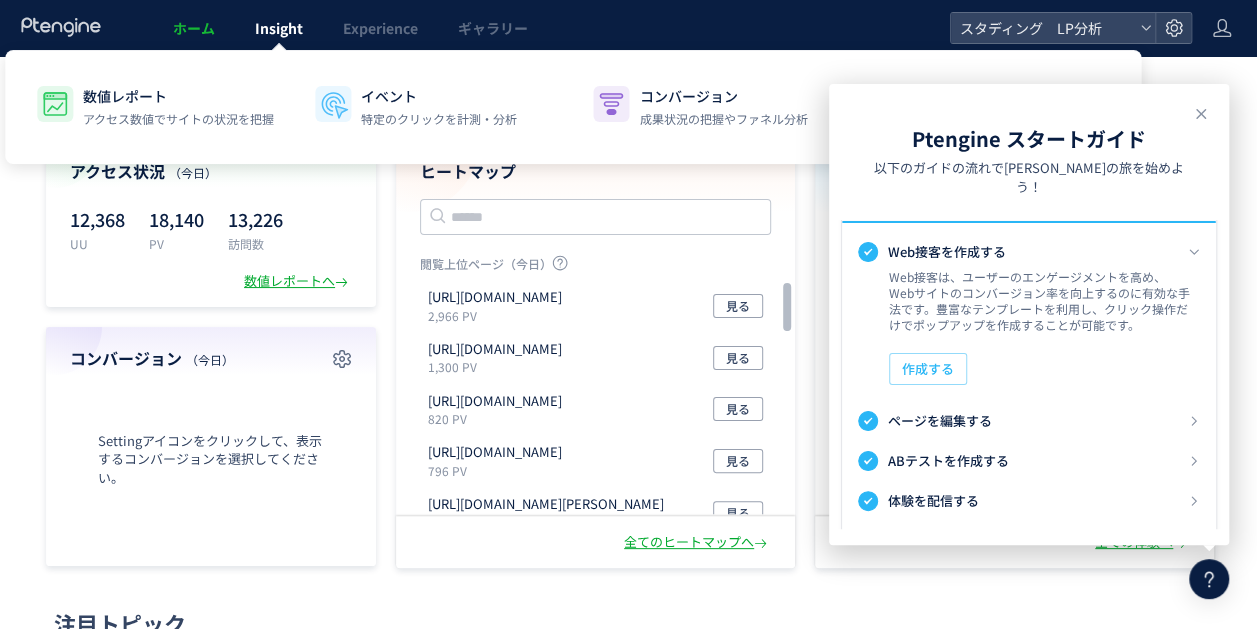 click on "Insight" 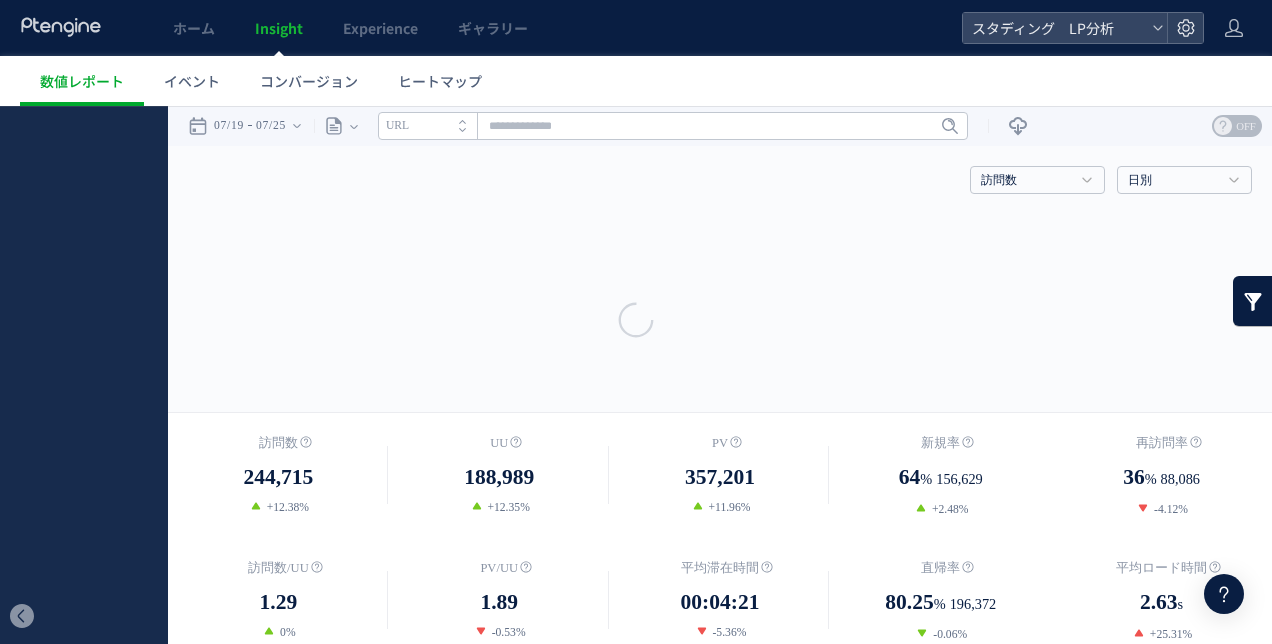 scroll, scrollTop: 0, scrollLeft: 0, axis: both 